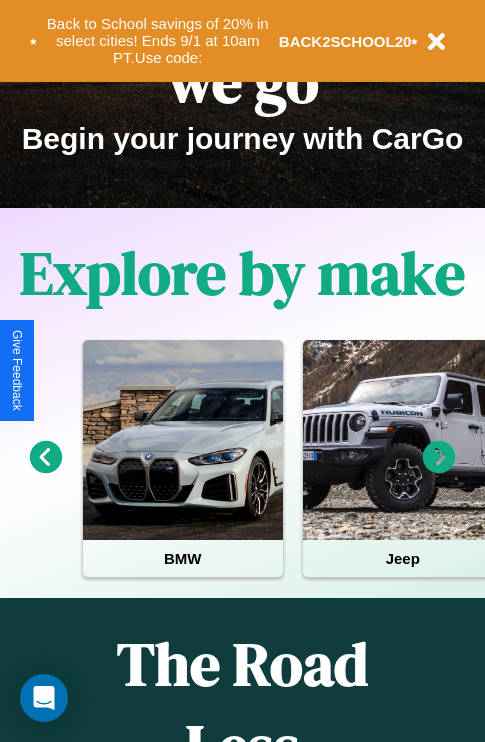 scroll, scrollTop: 308, scrollLeft: 0, axis: vertical 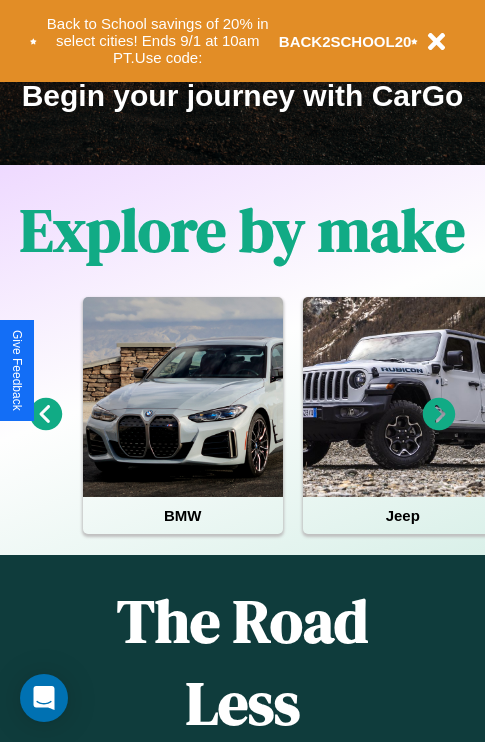 click 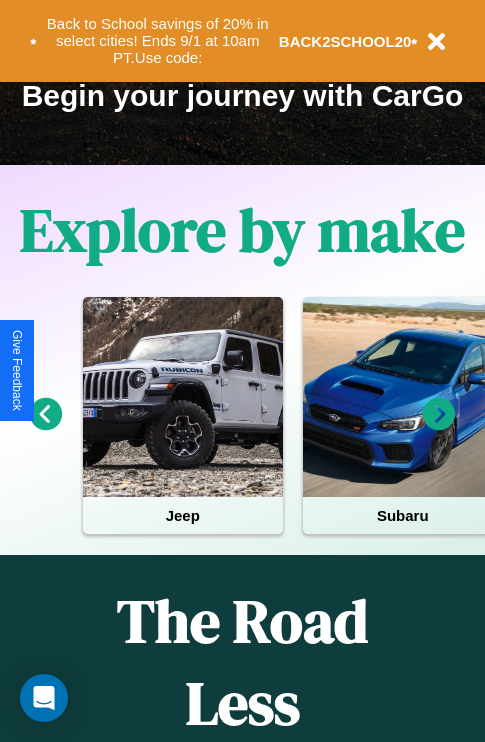click 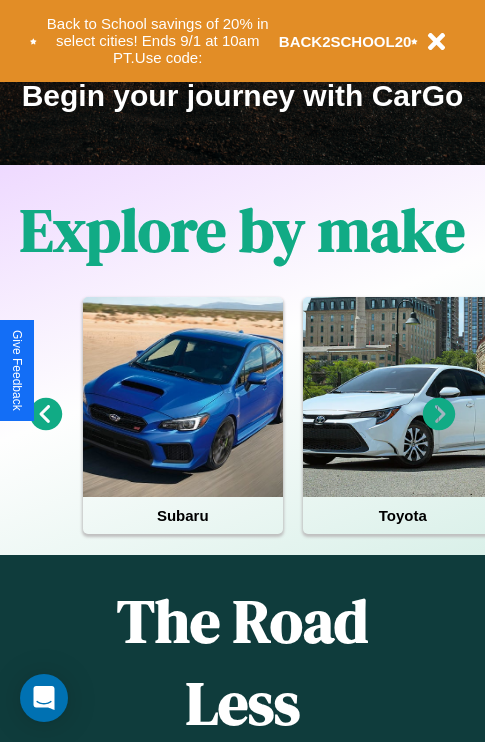 click 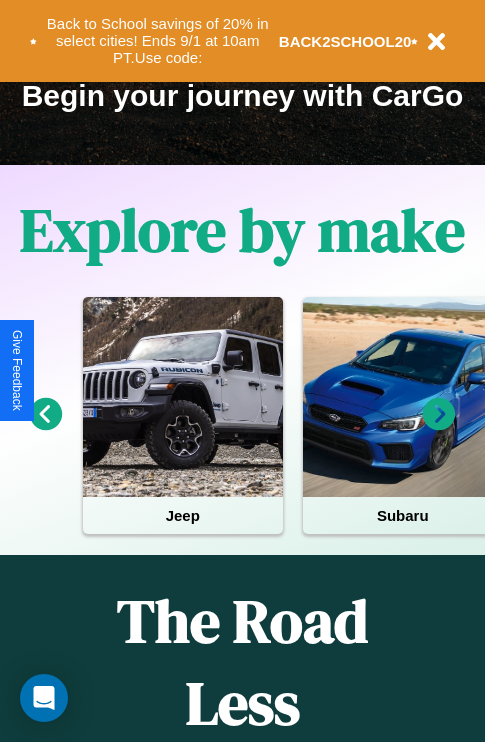 click 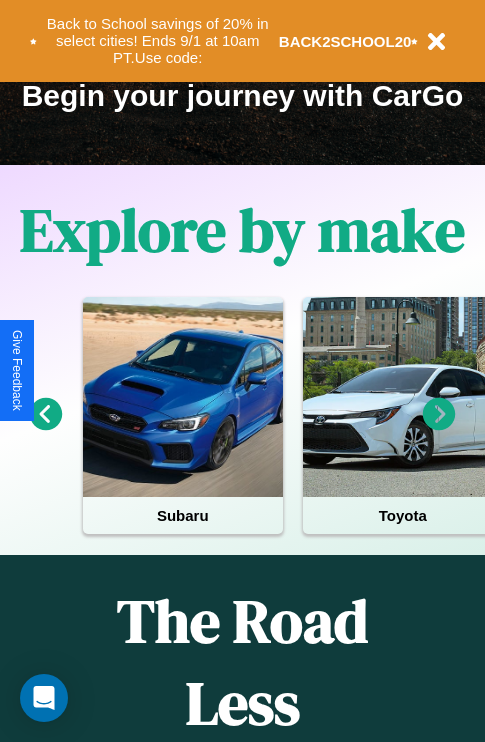 click 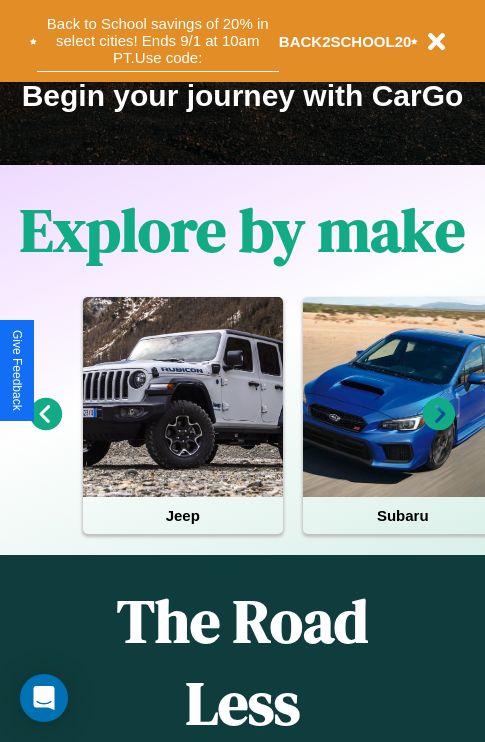 click on "Back to School savings of 20% in select cities! Ends 9/1 at 10am PT.  Use code:" at bounding box center [158, 41] 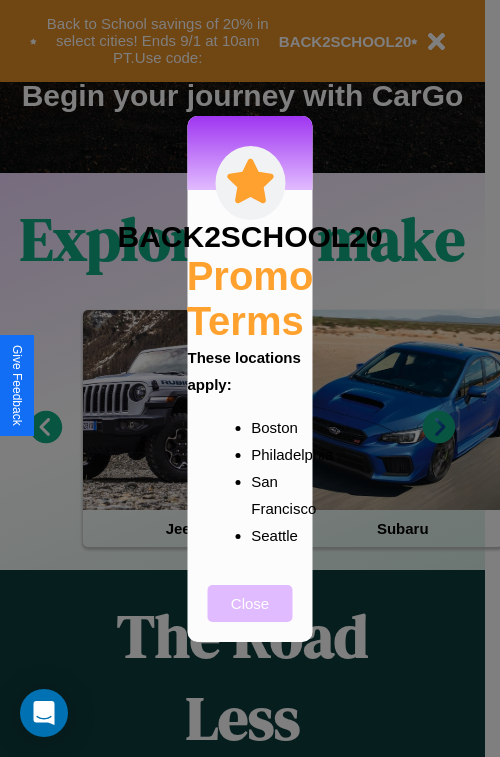 click on "Close" at bounding box center (250, 603) 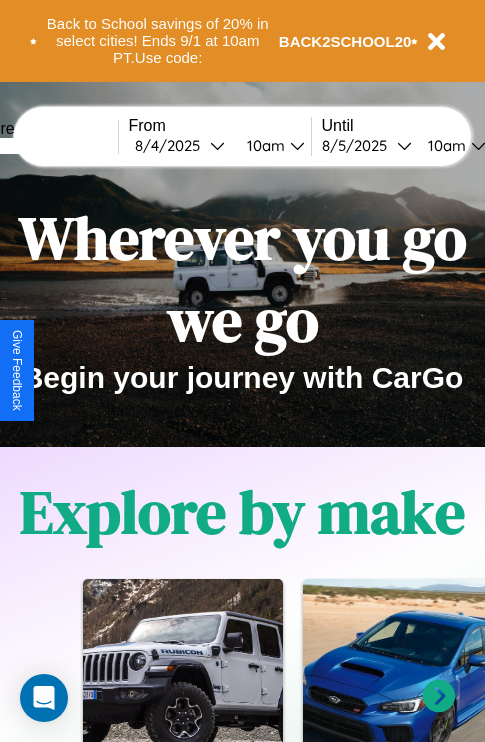 scroll, scrollTop: 0, scrollLeft: 0, axis: both 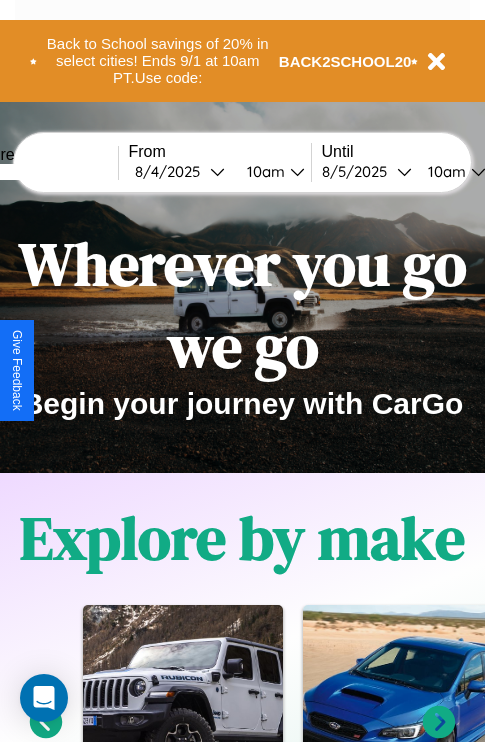 click at bounding box center [43, 172] 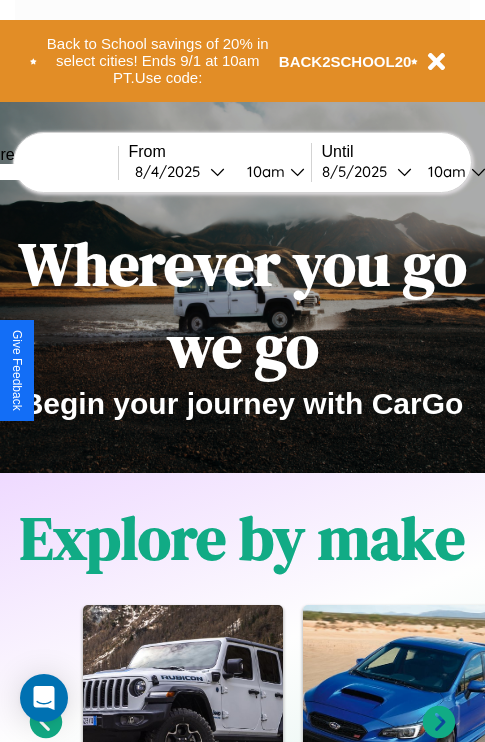 type on "****" 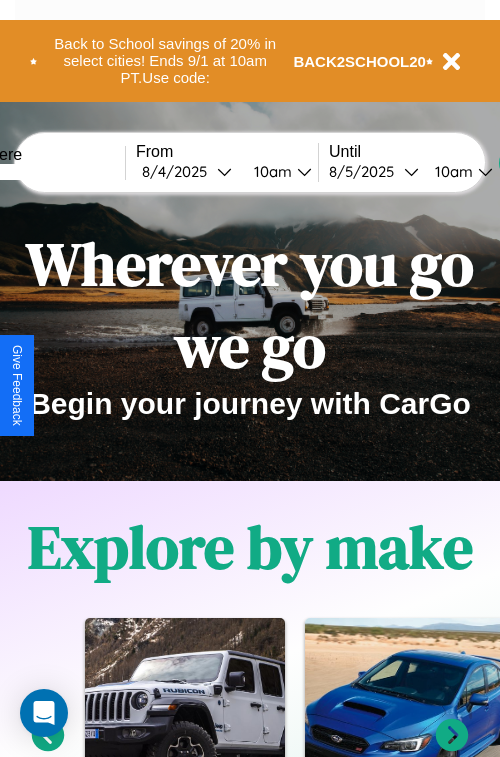 select on "*" 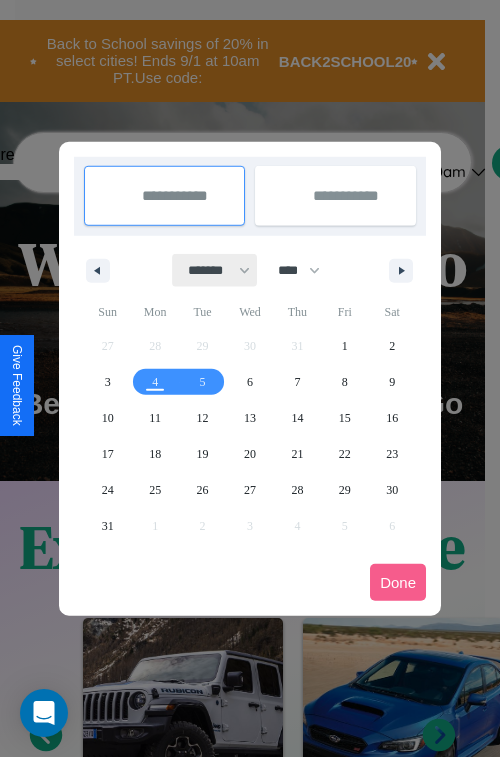 click on "******* ******** ***** ***** *** **** **** ****** ********* ******* ******** ********" at bounding box center (215, 270) 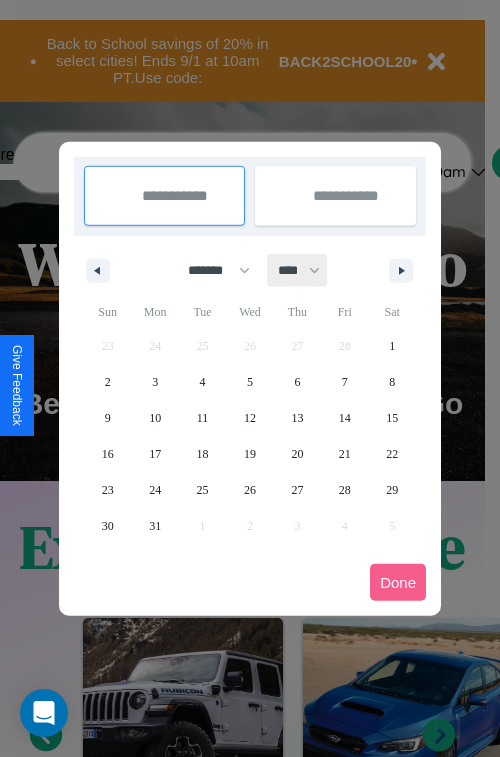 click on "**** **** **** **** **** **** **** **** **** **** **** **** **** **** **** **** **** **** **** **** **** **** **** **** **** **** **** **** **** **** **** **** **** **** **** **** **** **** **** **** **** **** **** **** **** **** **** **** **** **** **** **** **** **** **** **** **** **** **** **** **** **** **** **** **** **** **** **** **** **** **** **** **** **** **** **** **** **** **** **** **** **** **** **** **** **** **** **** **** **** **** **** **** **** **** **** **** **** **** **** **** **** **** **** **** **** **** **** **** **** **** **** **** **** **** **** **** **** **** **** ****" at bounding box center (298, 270) 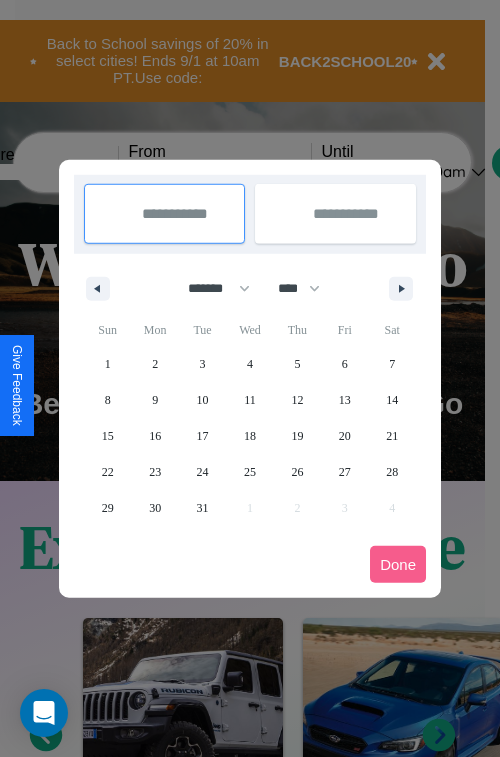 click on "1" at bounding box center [108, 364] 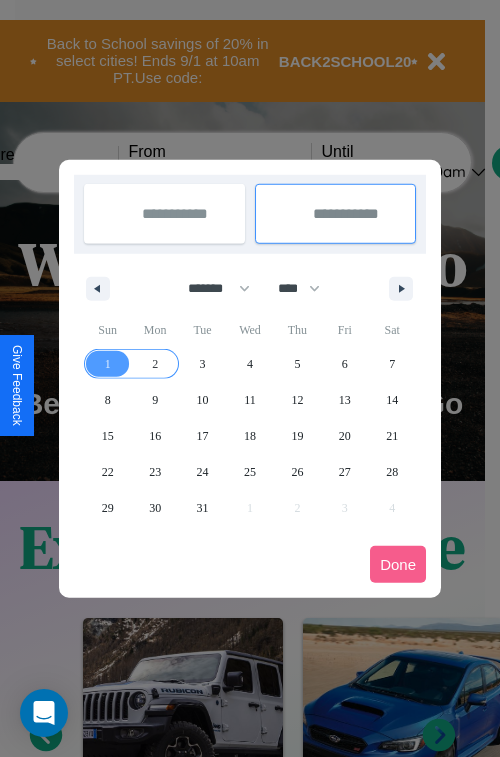 click on "2" at bounding box center (155, 364) 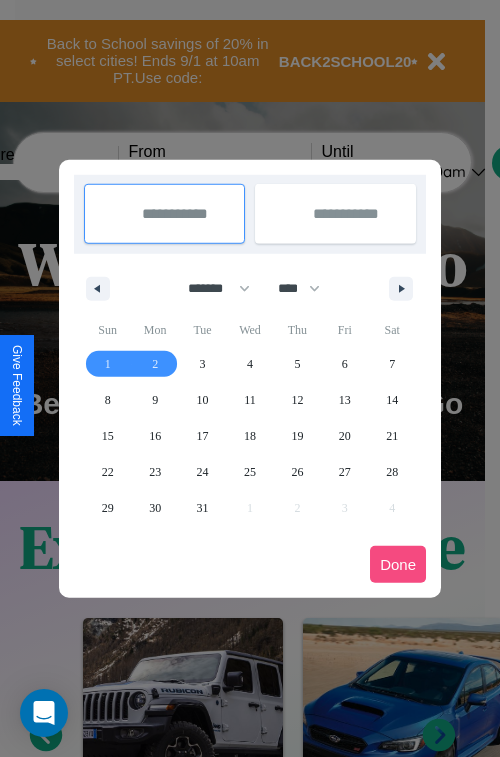 click on "Done" at bounding box center [398, 564] 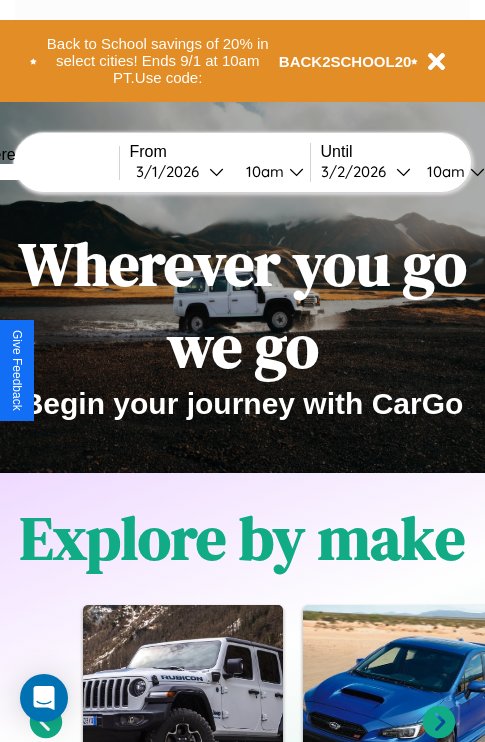 scroll, scrollTop: 0, scrollLeft: 67, axis: horizontal 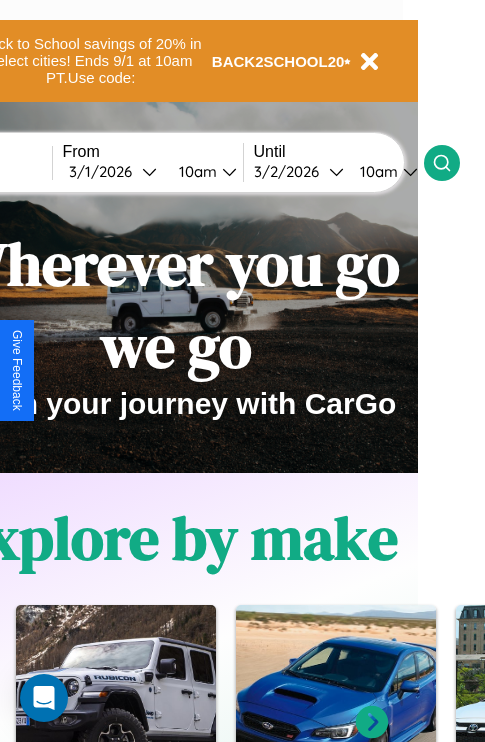 click 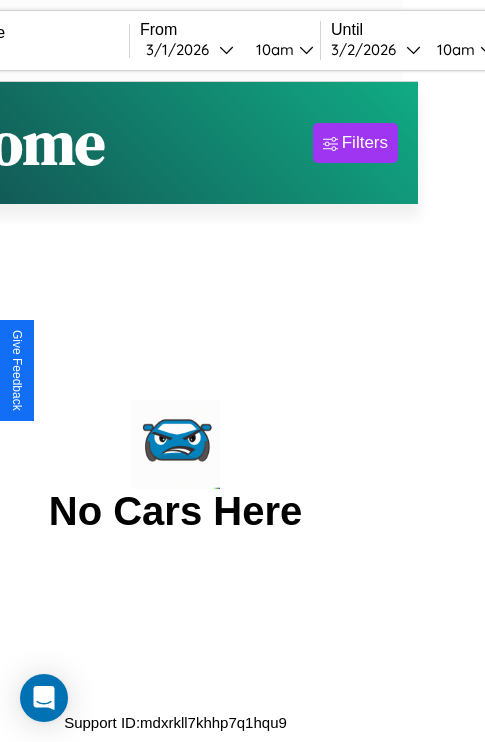 scroll, scrollTop: 0, scrollLeft: 0, axis: both 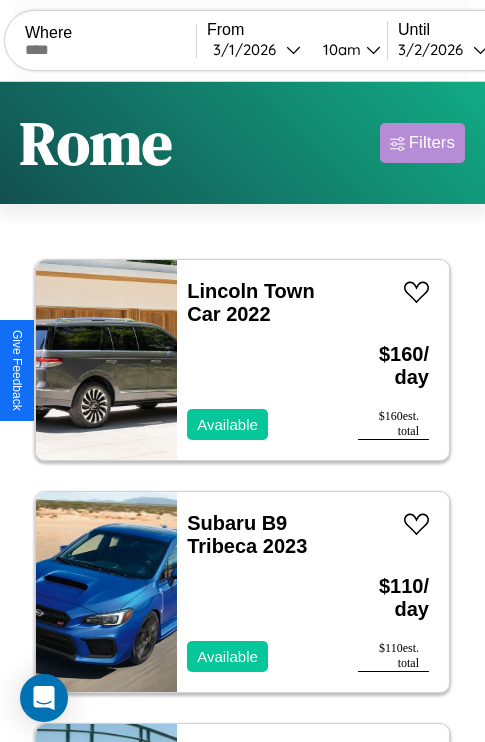 click on "Filters" at bounding box center (432, 143) 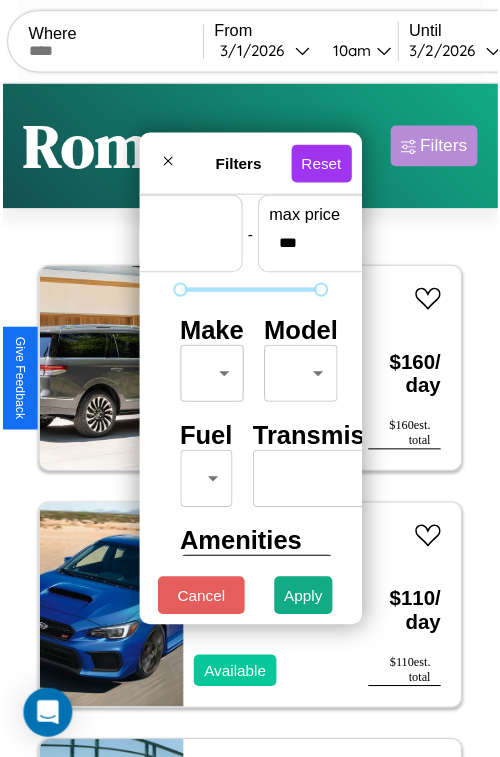 scroll, scrollTop: 59, scrollLeft: 0, axis: vertical 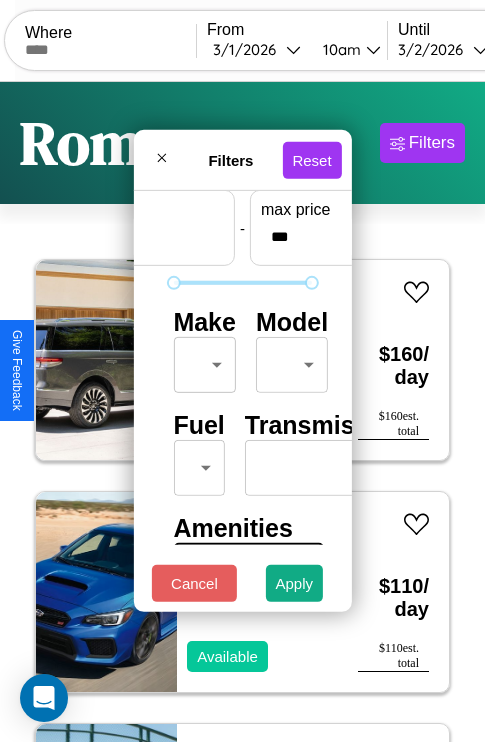 click on "CarGo Where From 3 / 1 / 2026 10am Until 3 / 2 / 2026 10am Become a Host Login Sign Up Rome Filters 36  cars in this area These cars can be picked up in this city. Lincoln   Town Car   2022 Available $ 160  / day $ 160  est. total Subaru   B9 Tribeca   2023 Available $ 110  / day $ 110  est. total Buick   Cascada   2017 Unavailable $ 190  / day $ 190  est. total Jeep   Grand Cherokee L   2018 Available $ 120  / day $ 120  est. total Ford   C700   2019 Unavailable $ 140  / day $ 140  est. total Volvo   BRLH   2024 Available $ 60  / day $ 60  est. total Hummer   H3T   2023 Available $ 40  / day $ 40  est. total Aston Martin   Valour   2024 Available $ 150  / day $ 150  est. total Nissan   Juke   2014 Unavailable $ 40  / day $ 40  est. total Buick   Envision   2020 Available $ 150  / day $ 150  est. total BMW   R 1150 RS   2022 Available $ 150  / day $ 150  est. total Mercedes   SLK-Class   2019 Available $ 50  / day $ 50  est. total Jaguar   I-PACE   2020 Available $ 150  / day $ 150  est. total Alfa Romeo" at bounding box center [242, 412] 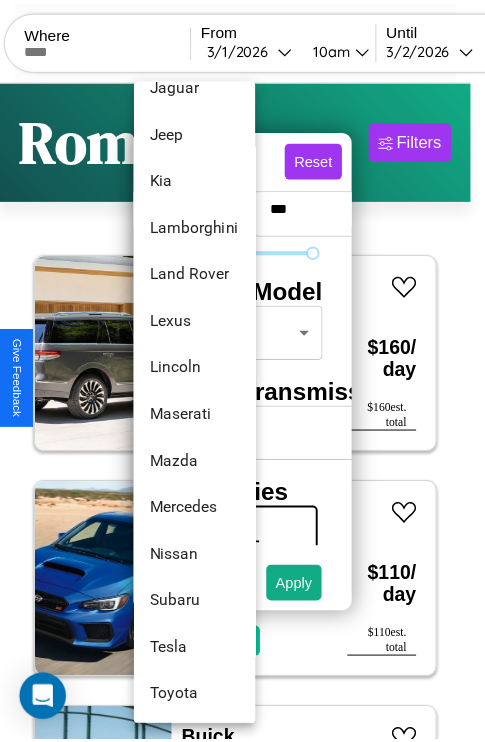 scroll, scrollTop: 1083, scrollLeft: 0, axis: vertical 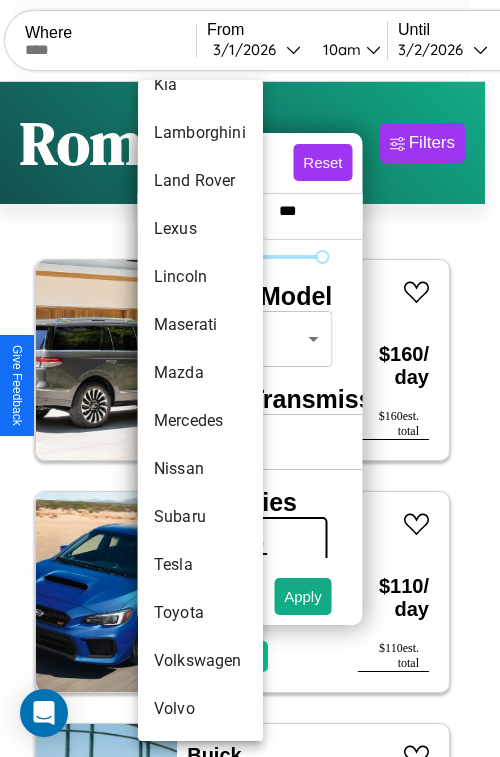 click on "Volkswagen" at bounding box center (200, 661) 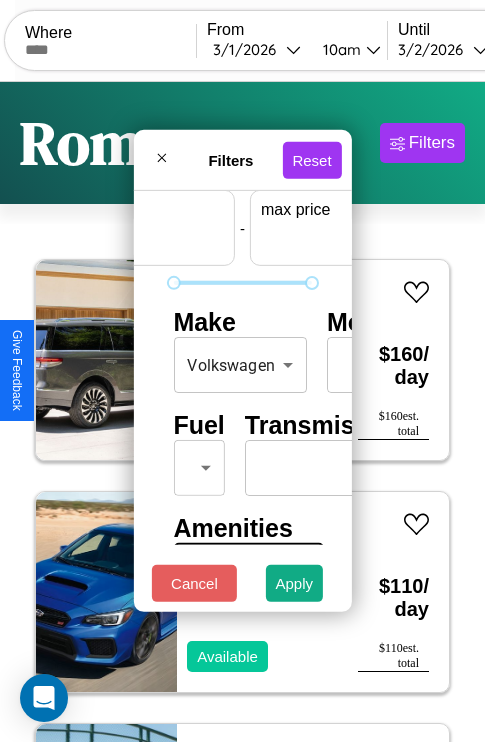 scroll, scrollTop: 59, scrollLeft: 124, axis: both 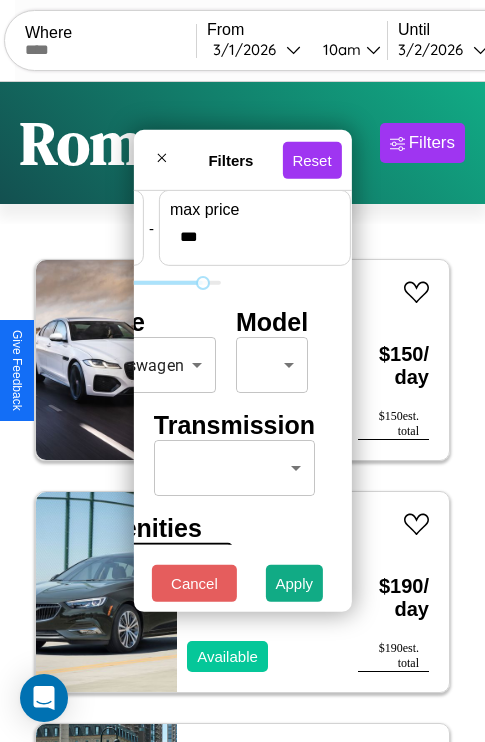 type on "***" 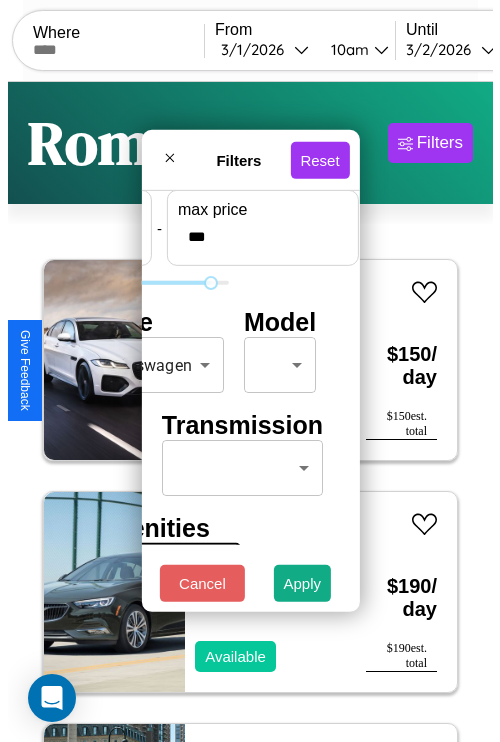 scroll, scrollTop: 59, scrollLeft: 0, axis: vertical 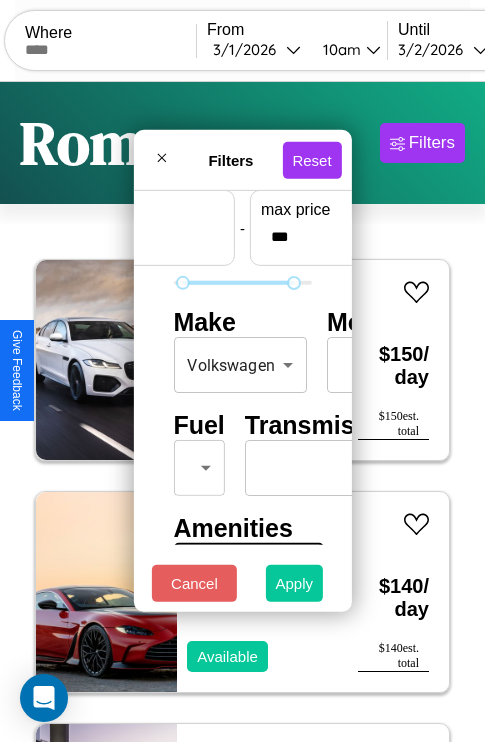 type on "**" 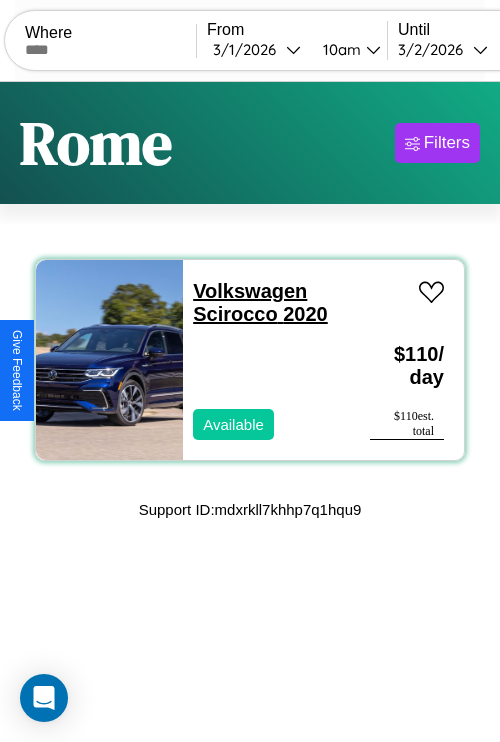 click on "Volkswagen   Scirocco   2020" at bounding box center (260, 302) 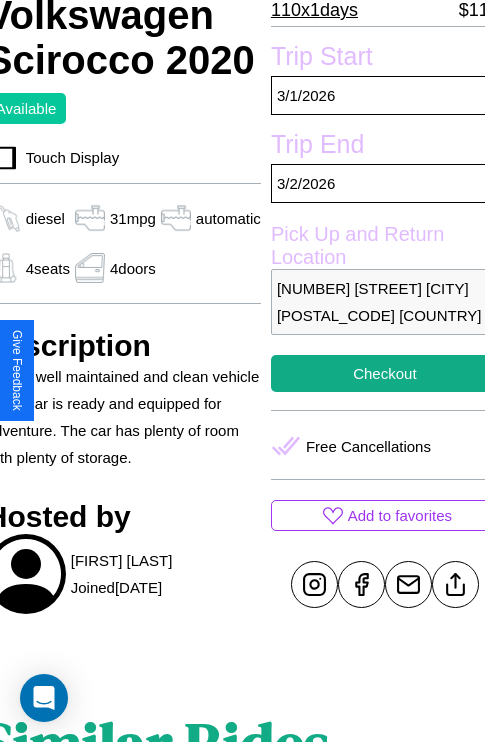 scroll, scrollTop: 498, scrollLeft: 88, axis: both 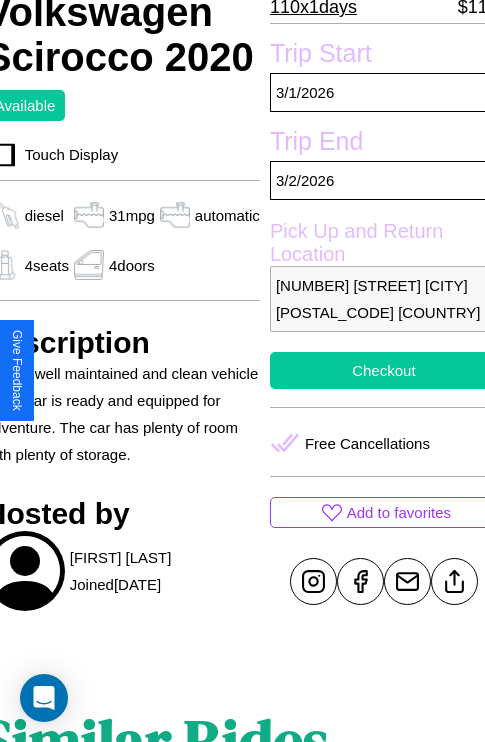 click on "Checkout" at bounding box center [384, 370] 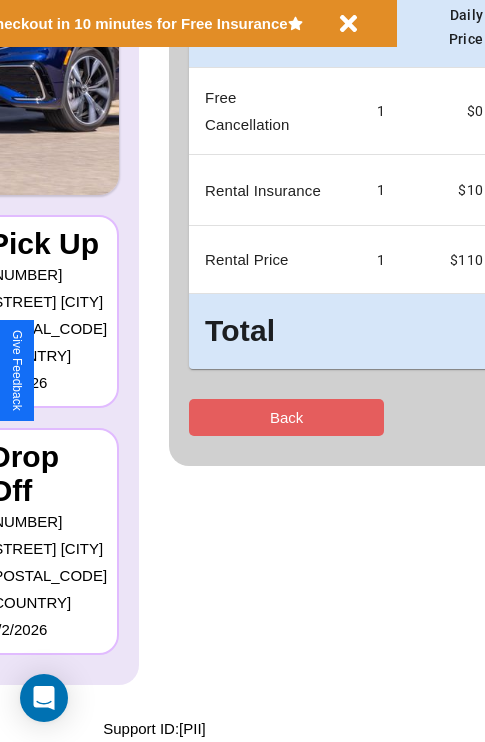 scroll, scrollTop: 0, scrollLeft: 0, axis: both 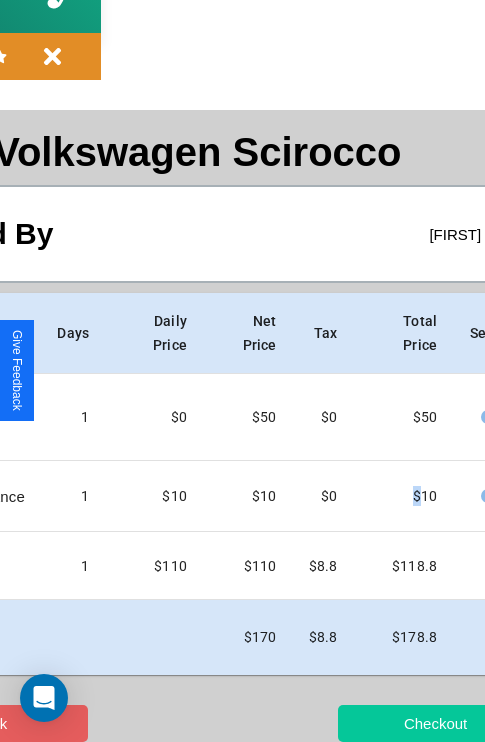 click on "Checkout" at bounding box center (435, 723) 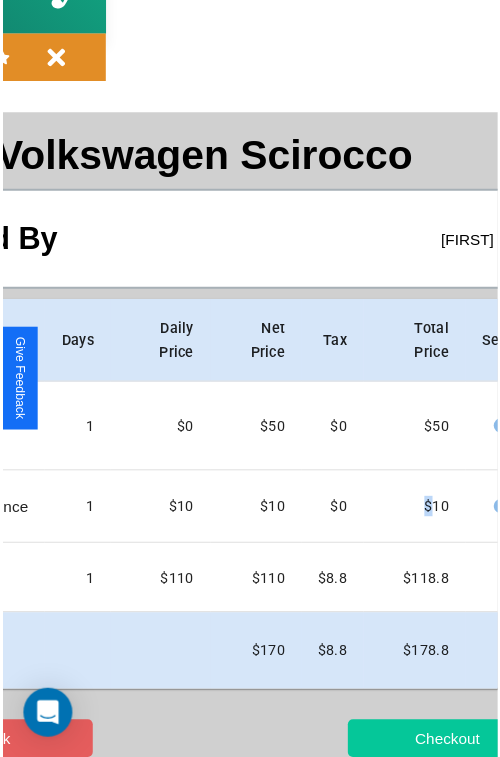 scroll, scrollTop: 0, scrollLeft: 0, axis: both 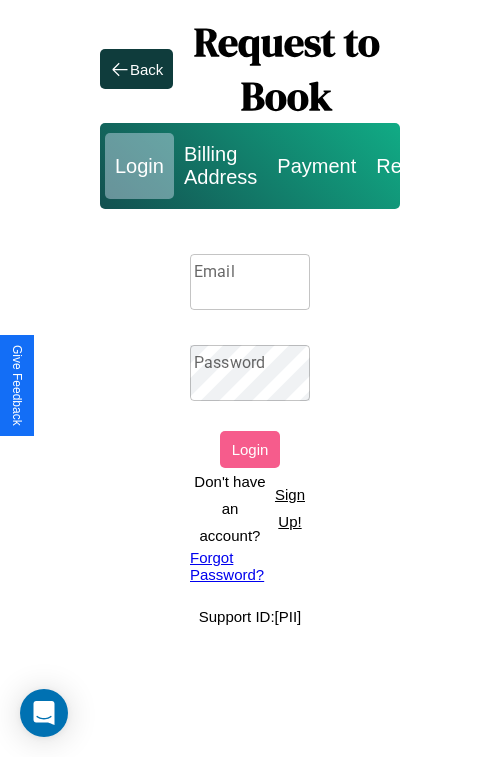 click on "Sign Up!" at bounding box center (290, 508) 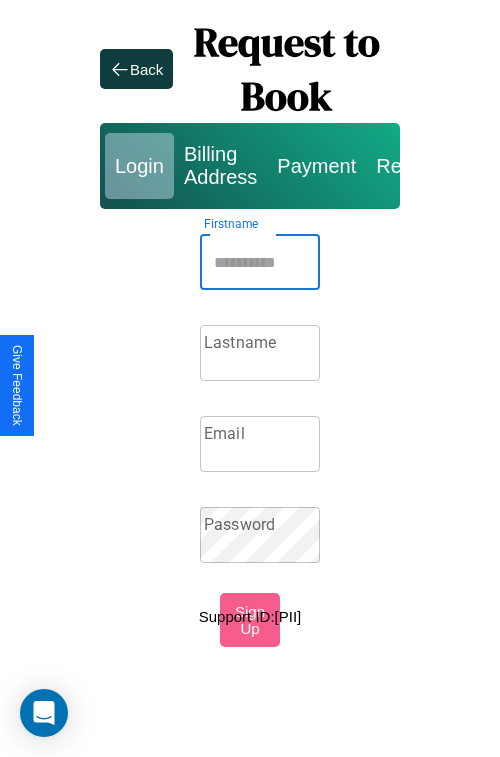click on "Firstname" at bounding box center [260, 262] 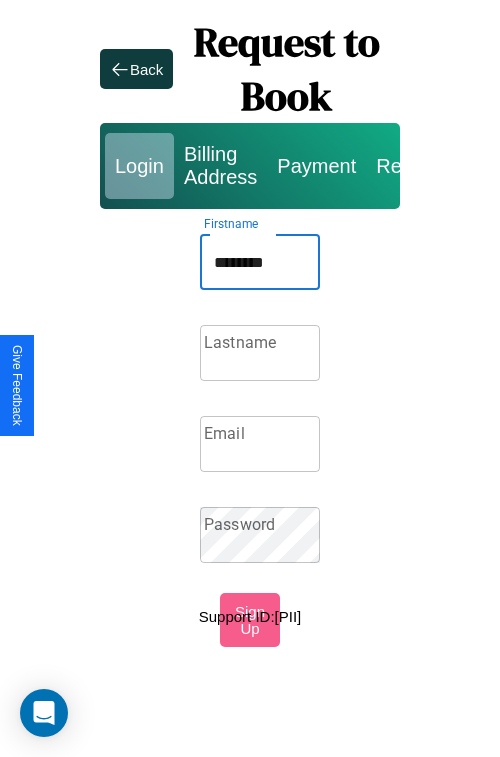 type on "********" 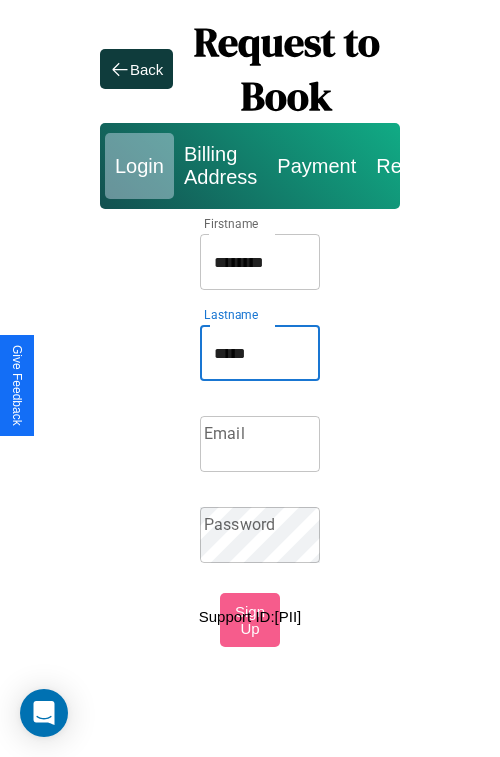 type on "*****" 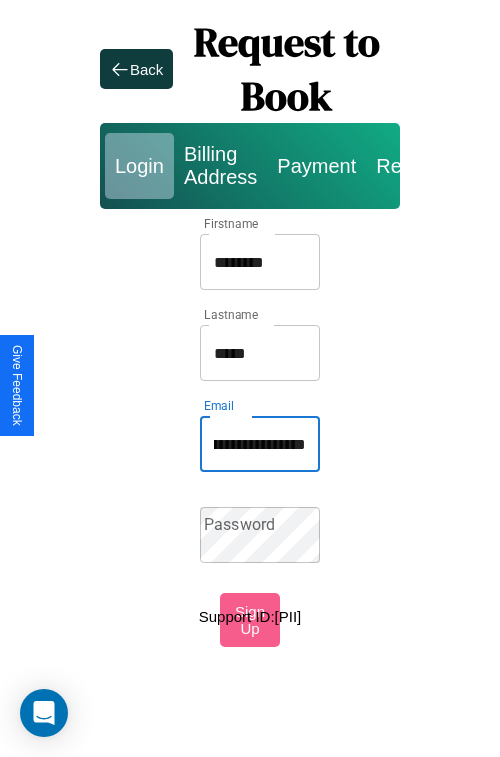 scroll, scrollTop: 0, scrollLeft: 107, axis: horizontal 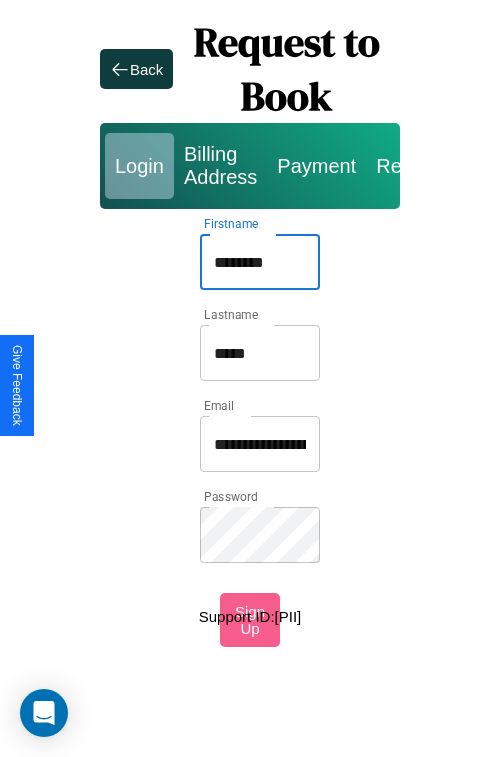 click on "********" at bounding box center (260, 262) 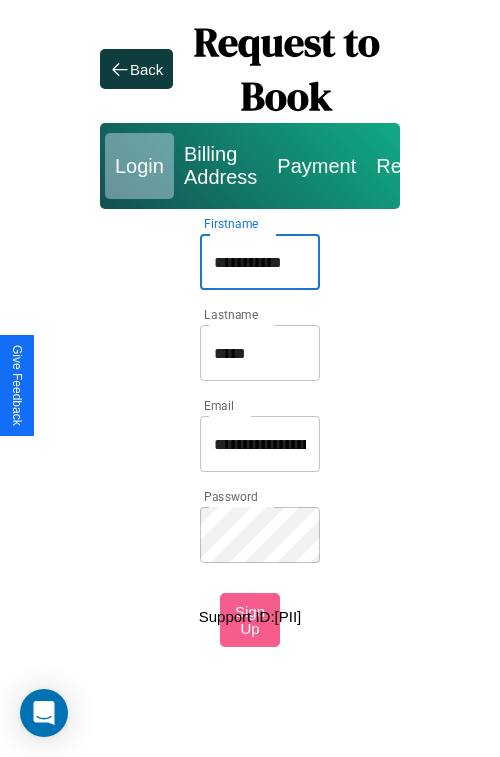type on "**********" 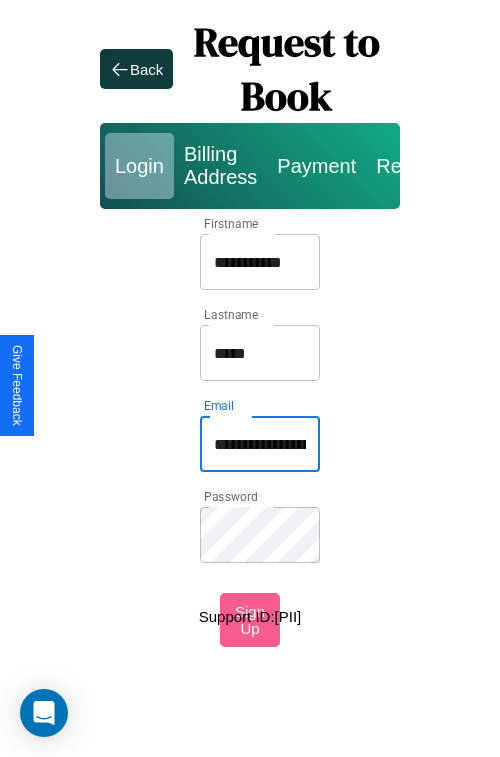 click on "**********" at bounding box center [260, 444] 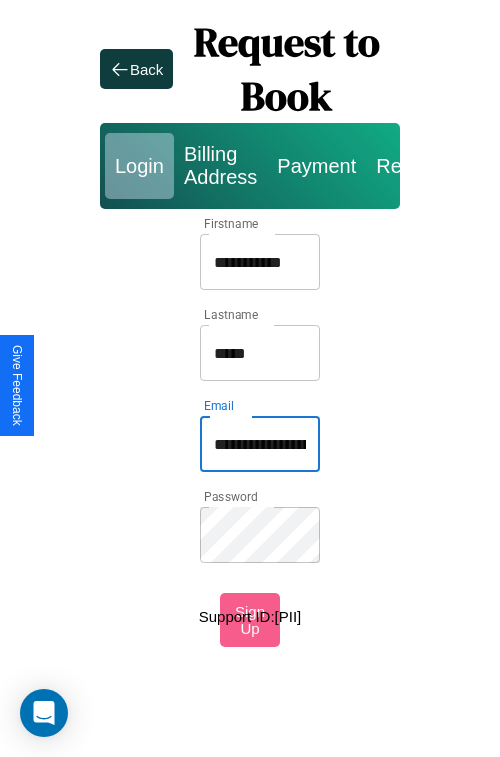 type on "**********" 